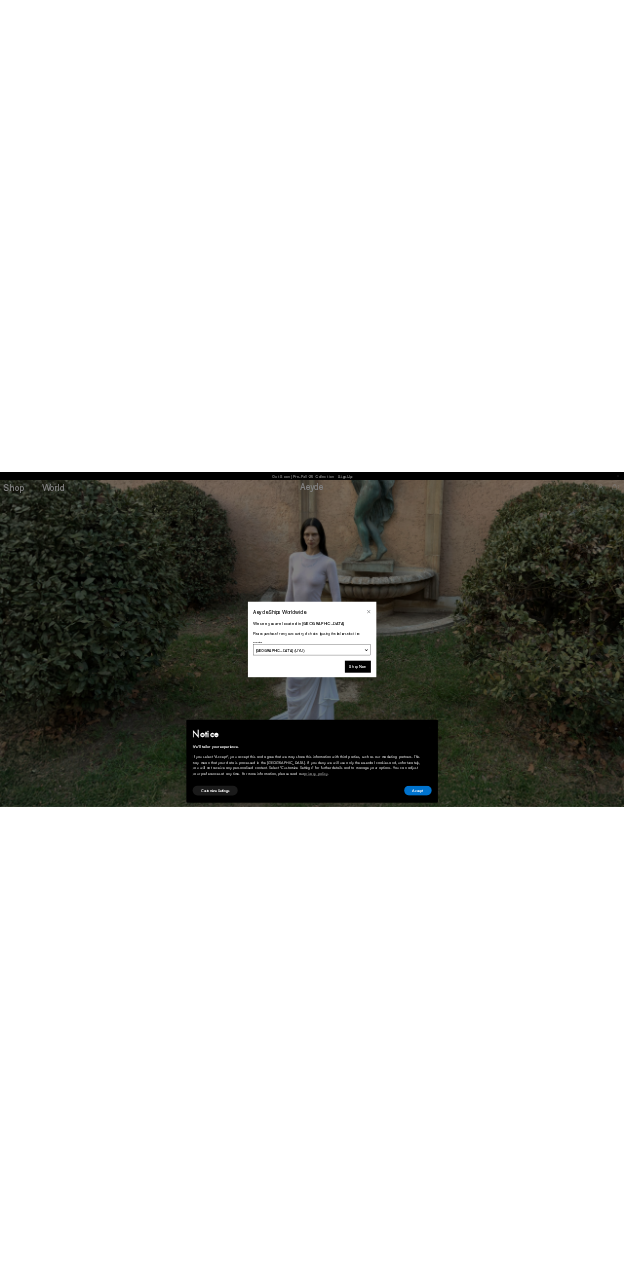 scroll, scrollTop: 0, scrollLeft: 0, axis: both 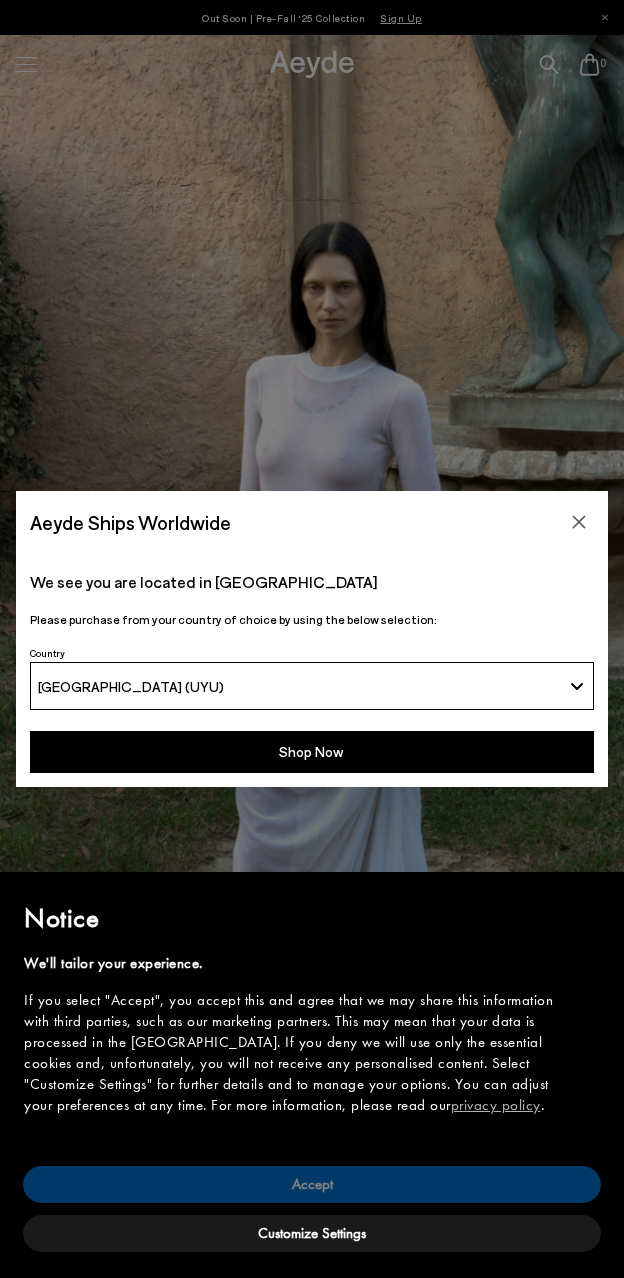 click on "Accept" at bounding box center (312, 1184) 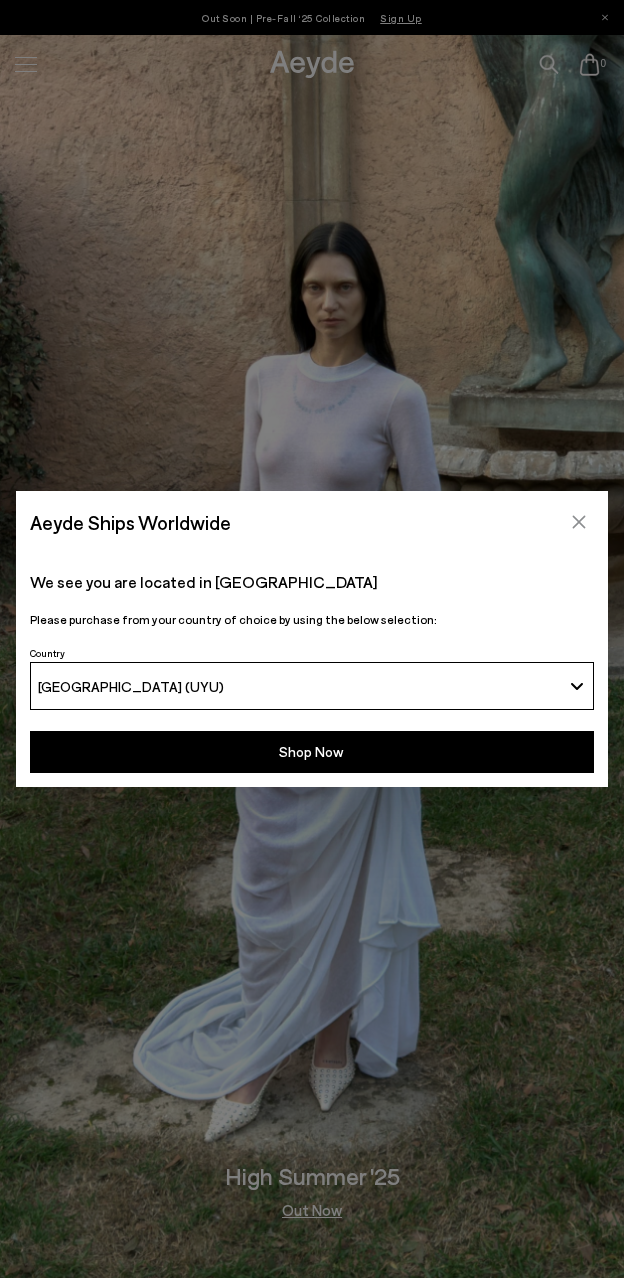 click 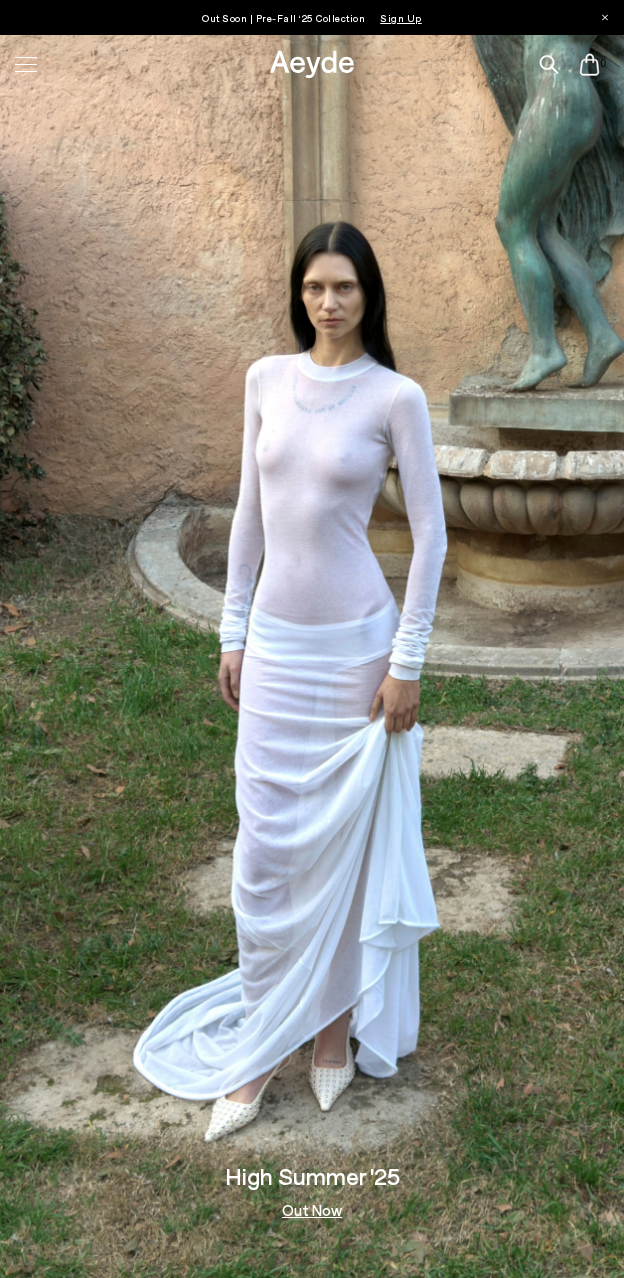 click at bounding box center (26, 64) 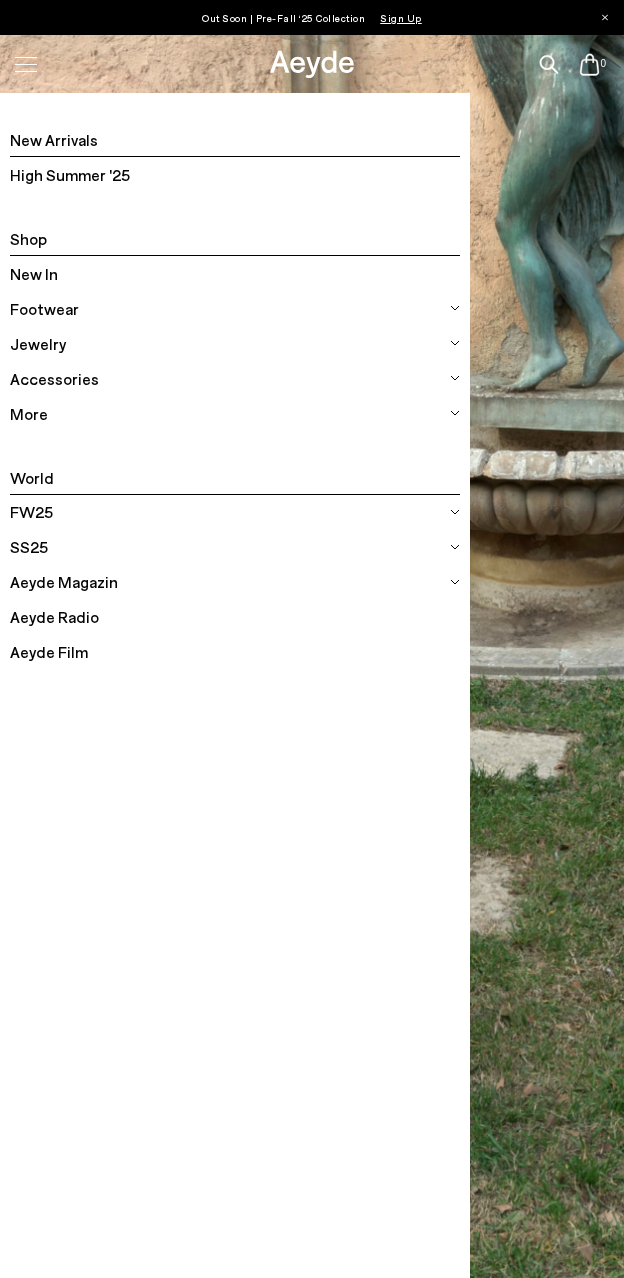 click on "Footwear" at bounding box center [235, 308] 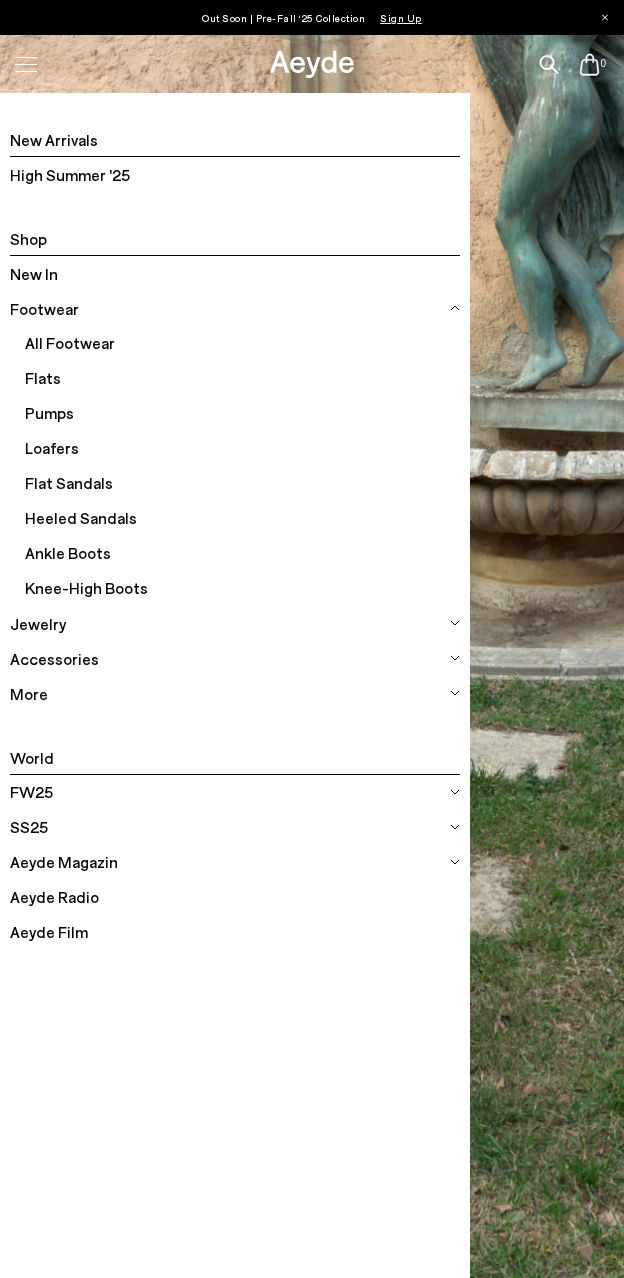click on "Jewelry" at bounding box center (38, 624) 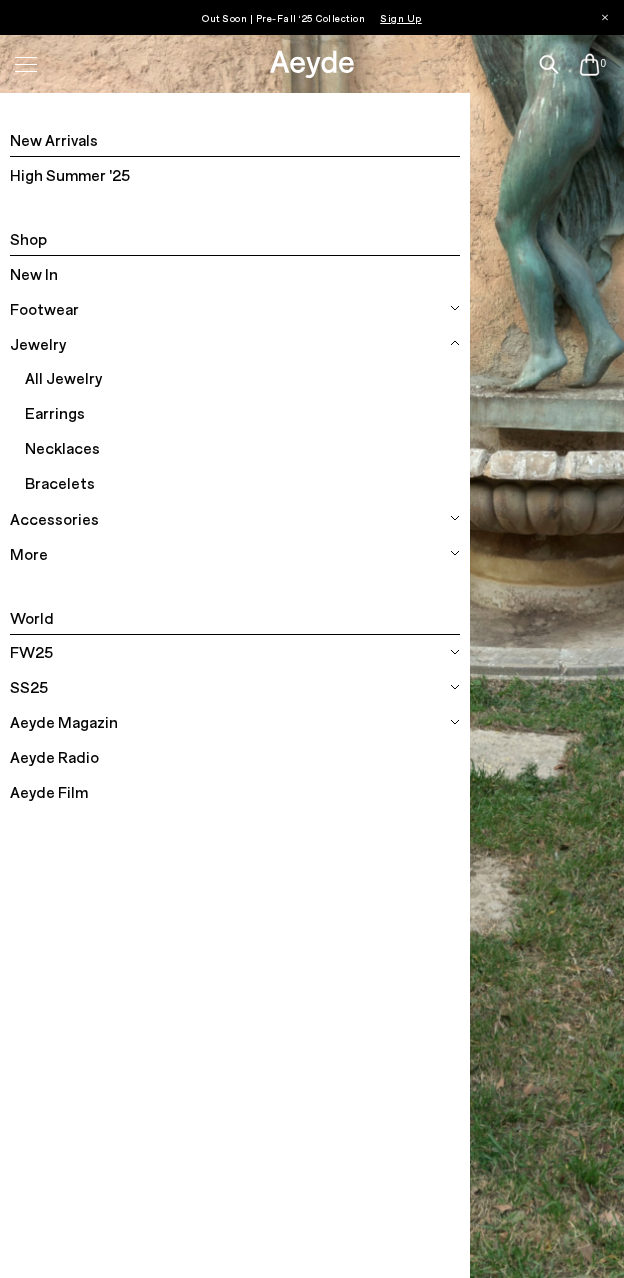 click on "All Jewelry" at bounding box center [242, 378] 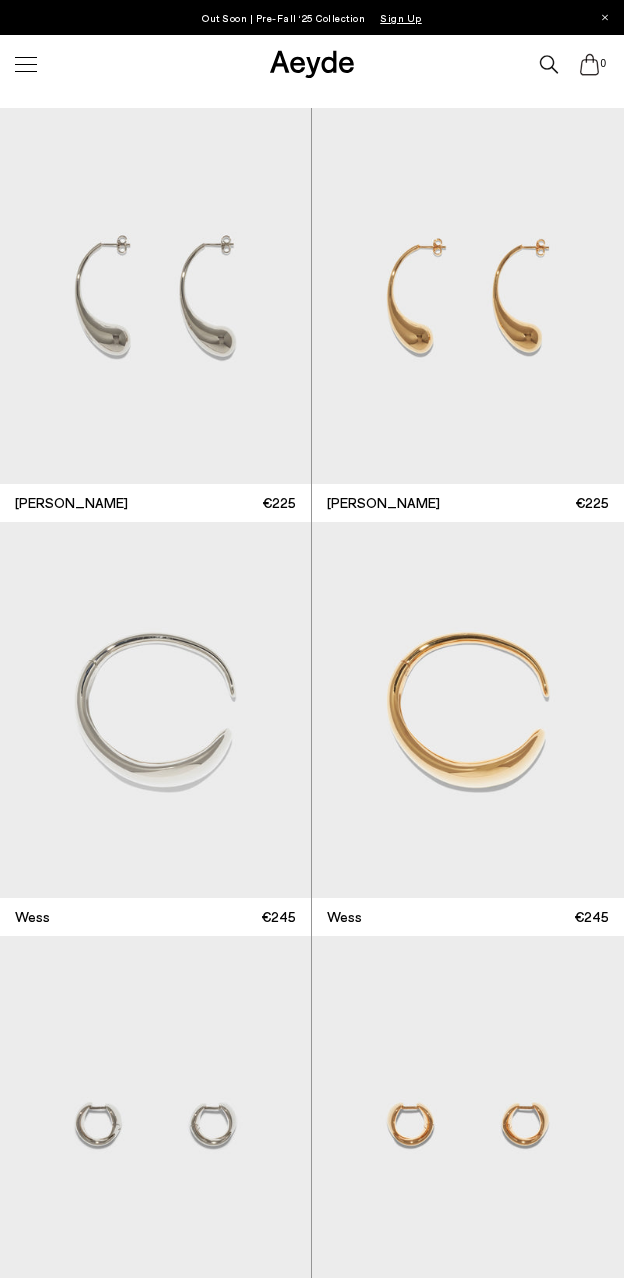 scroll, scrollTop: 0, scrollLeft: 0, axis: both 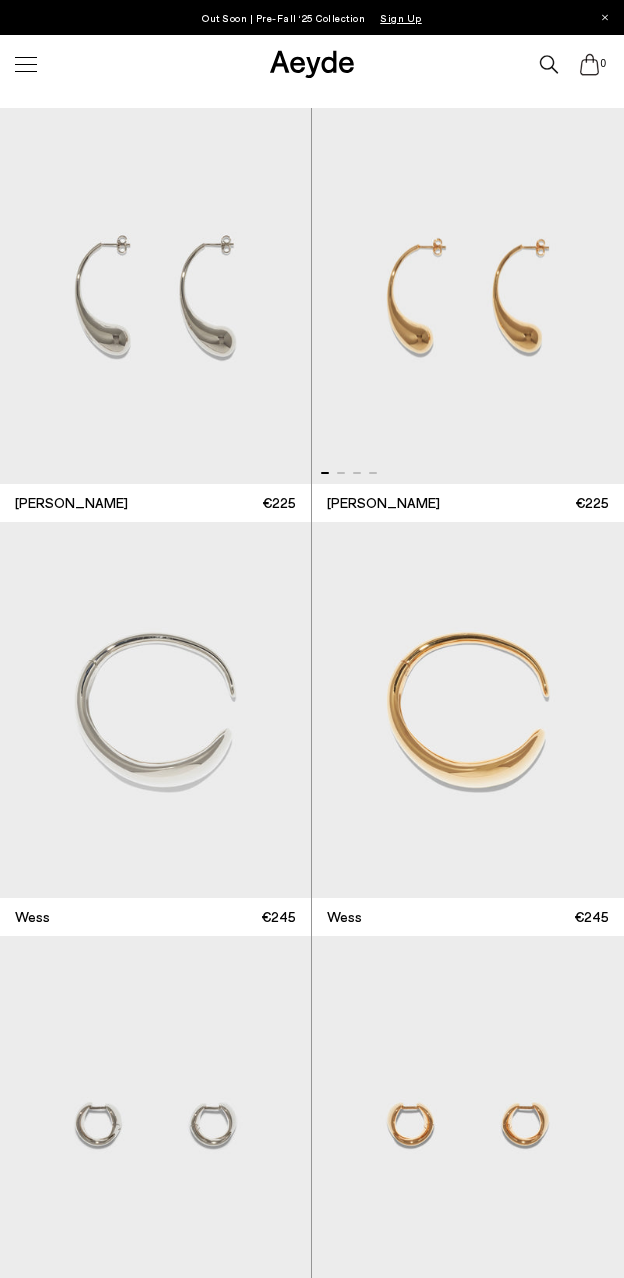 click at bounding box center [468, 296] 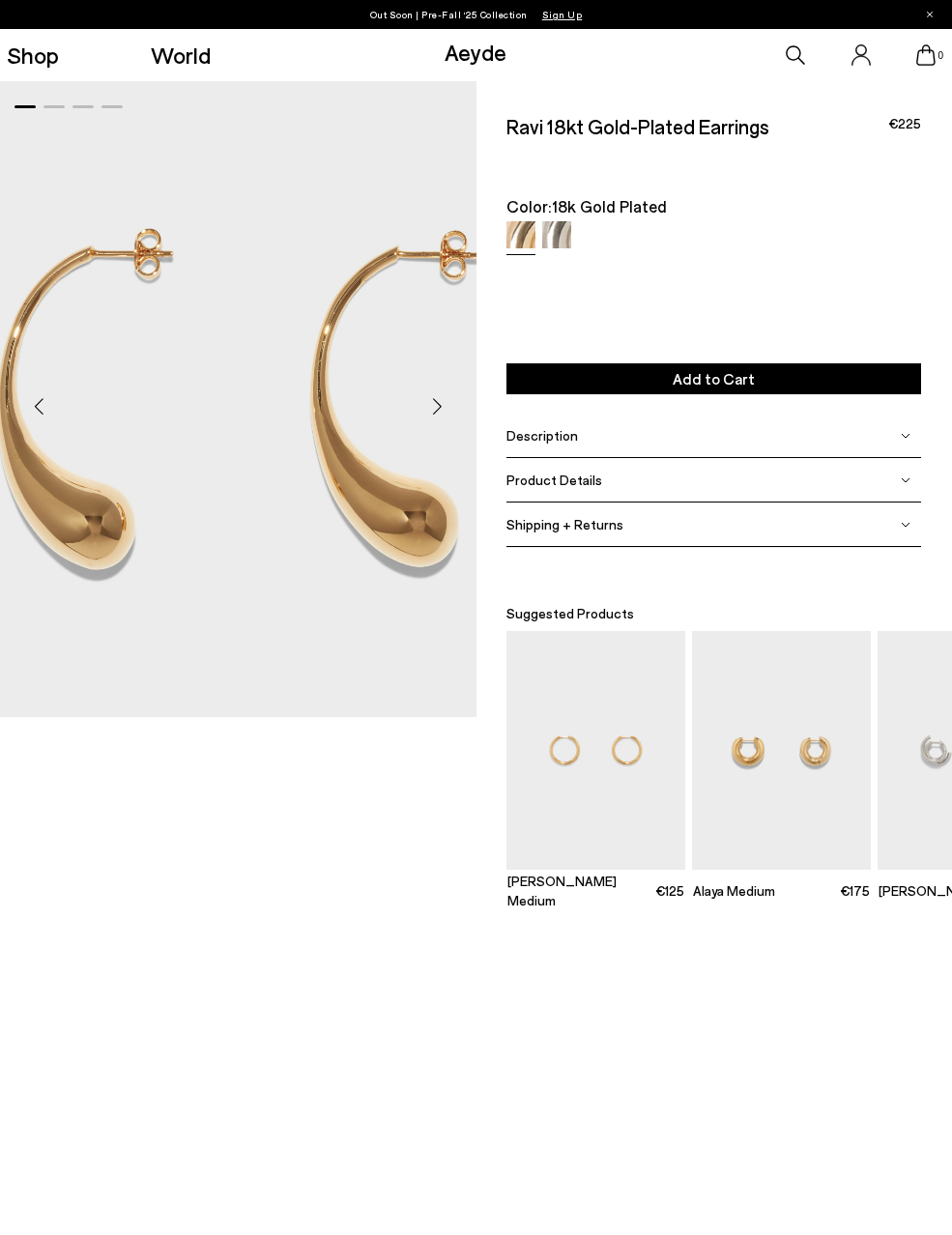 scroll, scrollTop: 0, scrollLeft: 0, axis: both 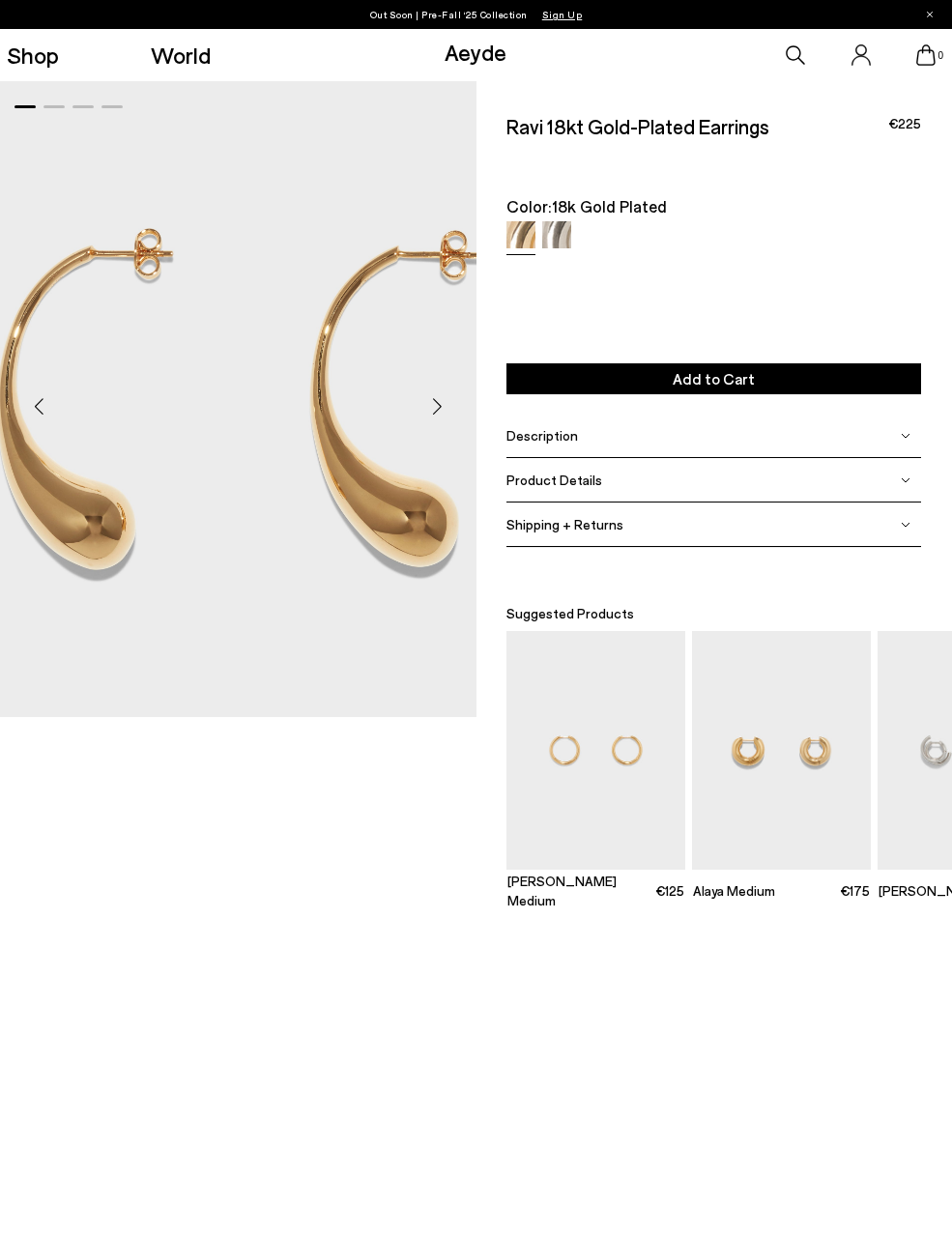 click on "Add to Cart Select a Size First" at bounding box center [713, 379] 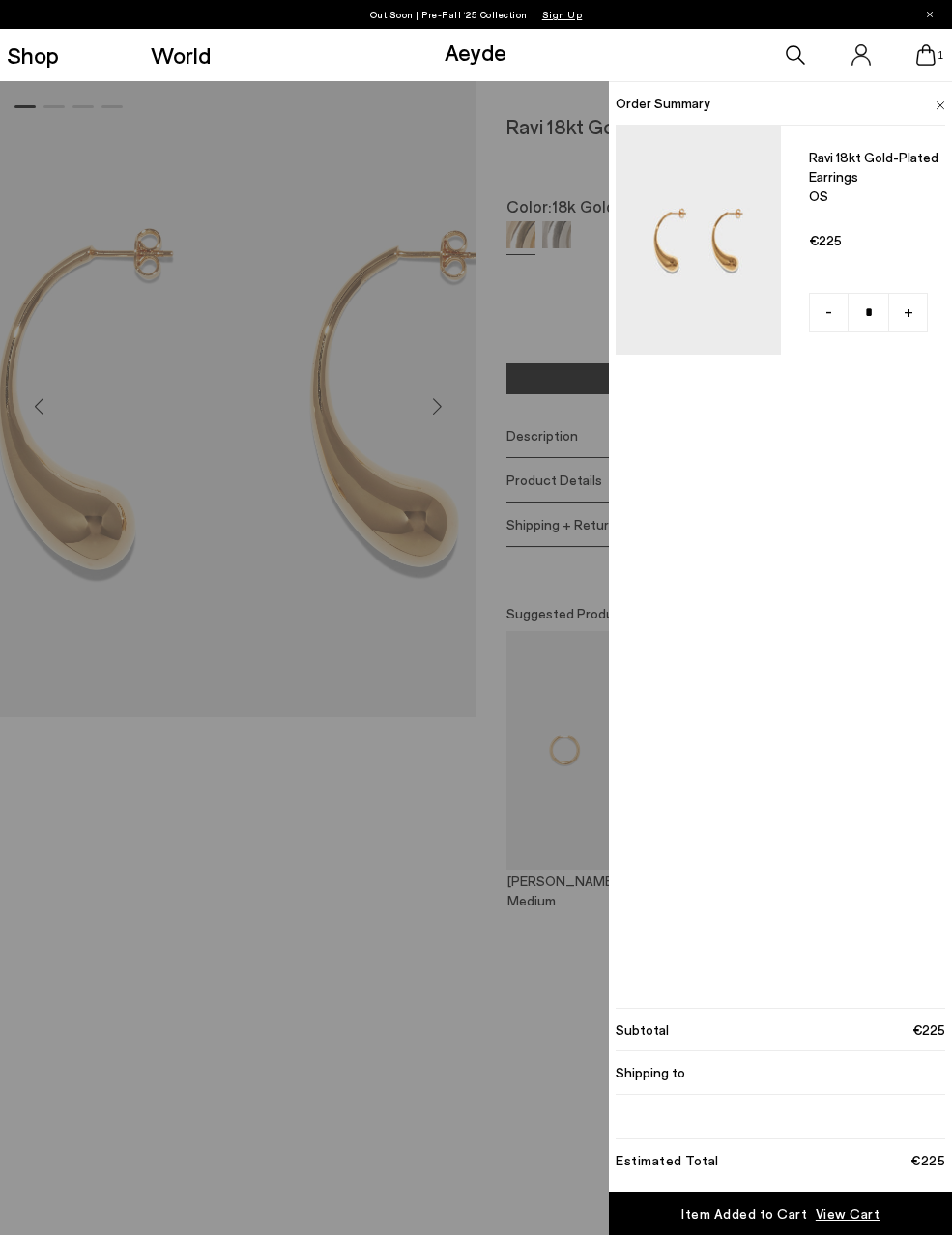 click on "Quick Add
Color
Size
View Details
Order Summary
Ravi 18kt gold-plated earrings
OS
-" at bounding box center [476, 658] 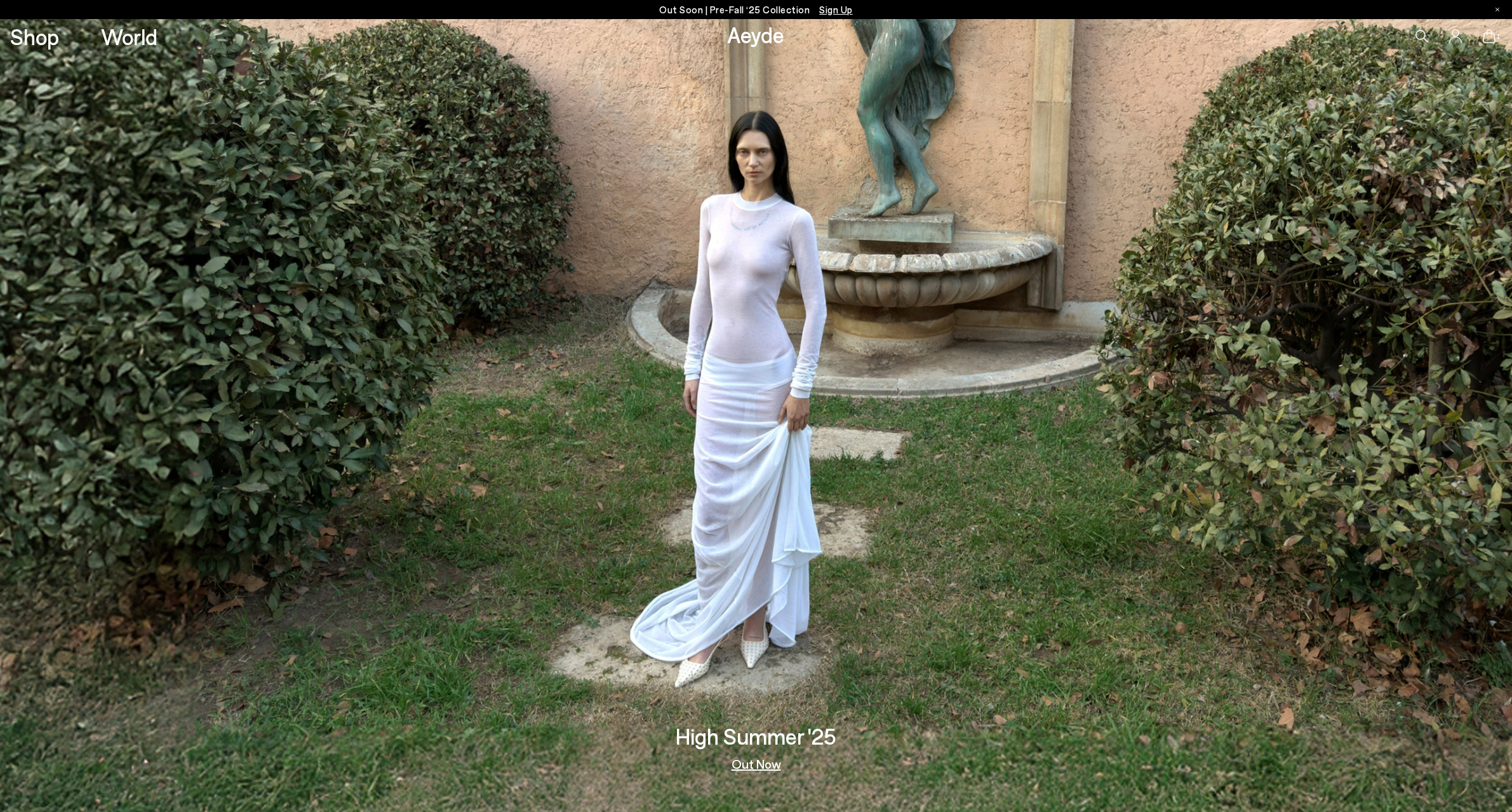 scroll, scrollTop: 0, scrollLeft: 0, axis: both 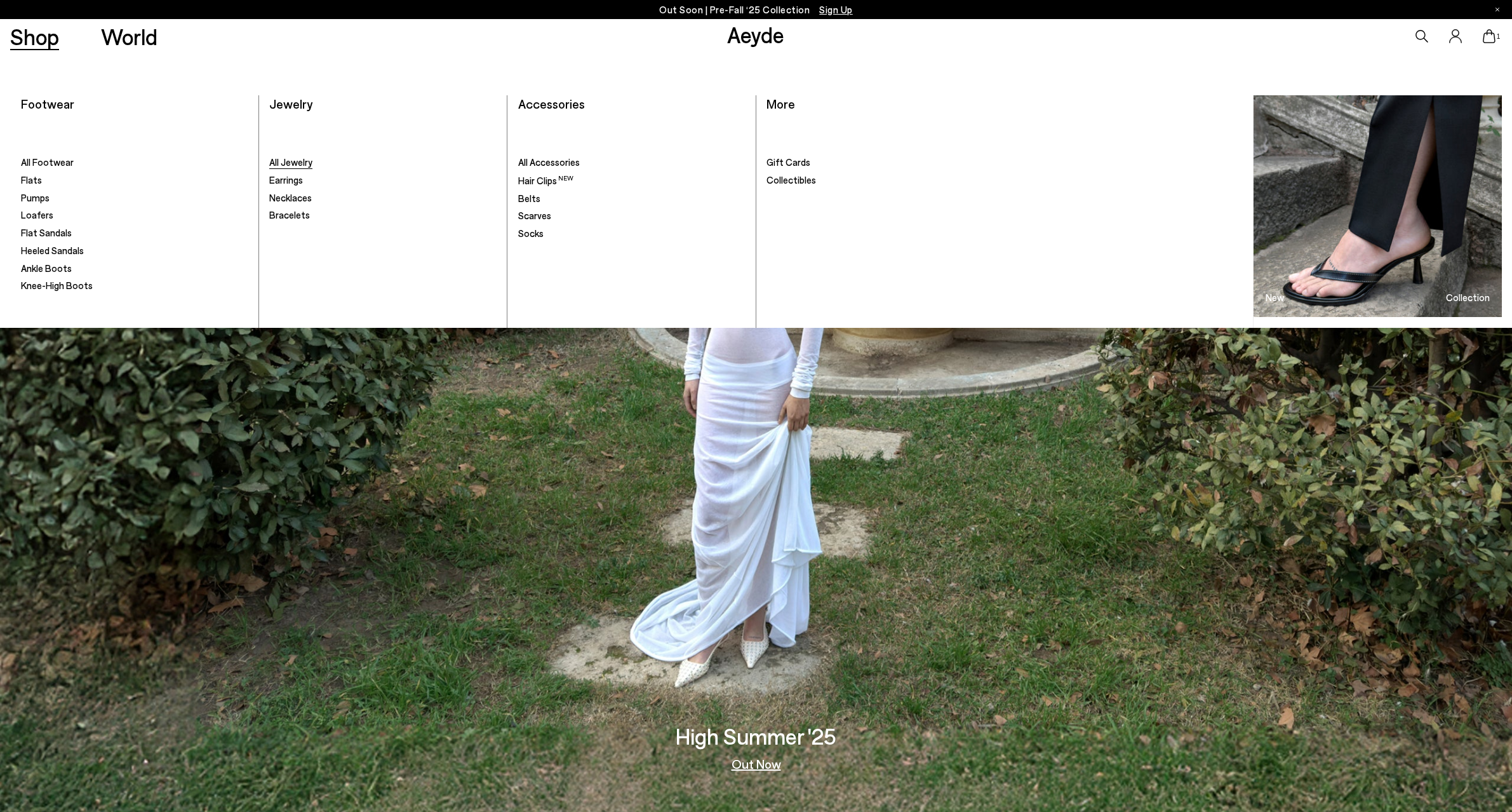 click on "All Jewelry" at bounding box center (291, 162) 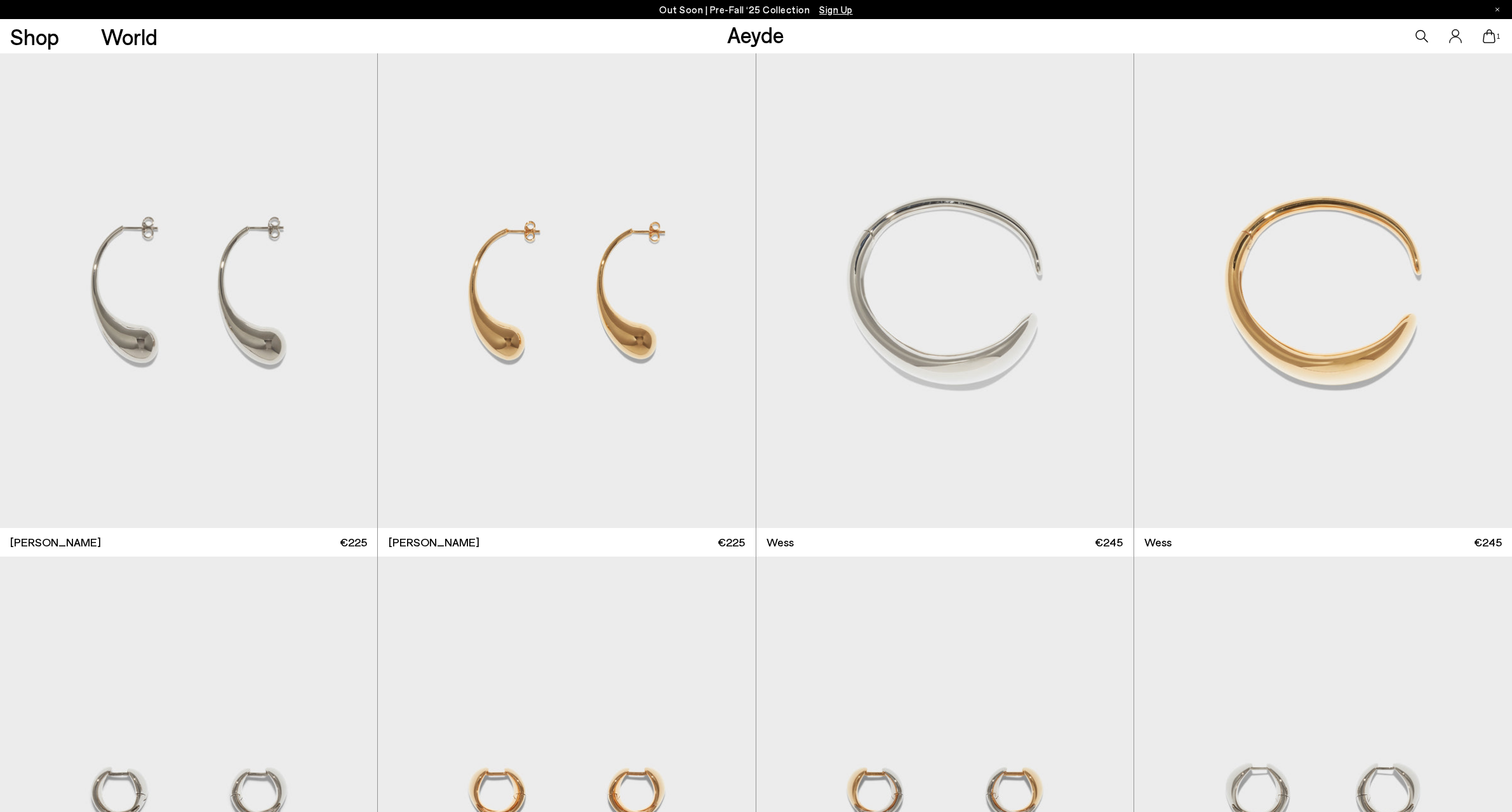 scroll, scrollTop: 0, scrollLeft: 0, axis: both 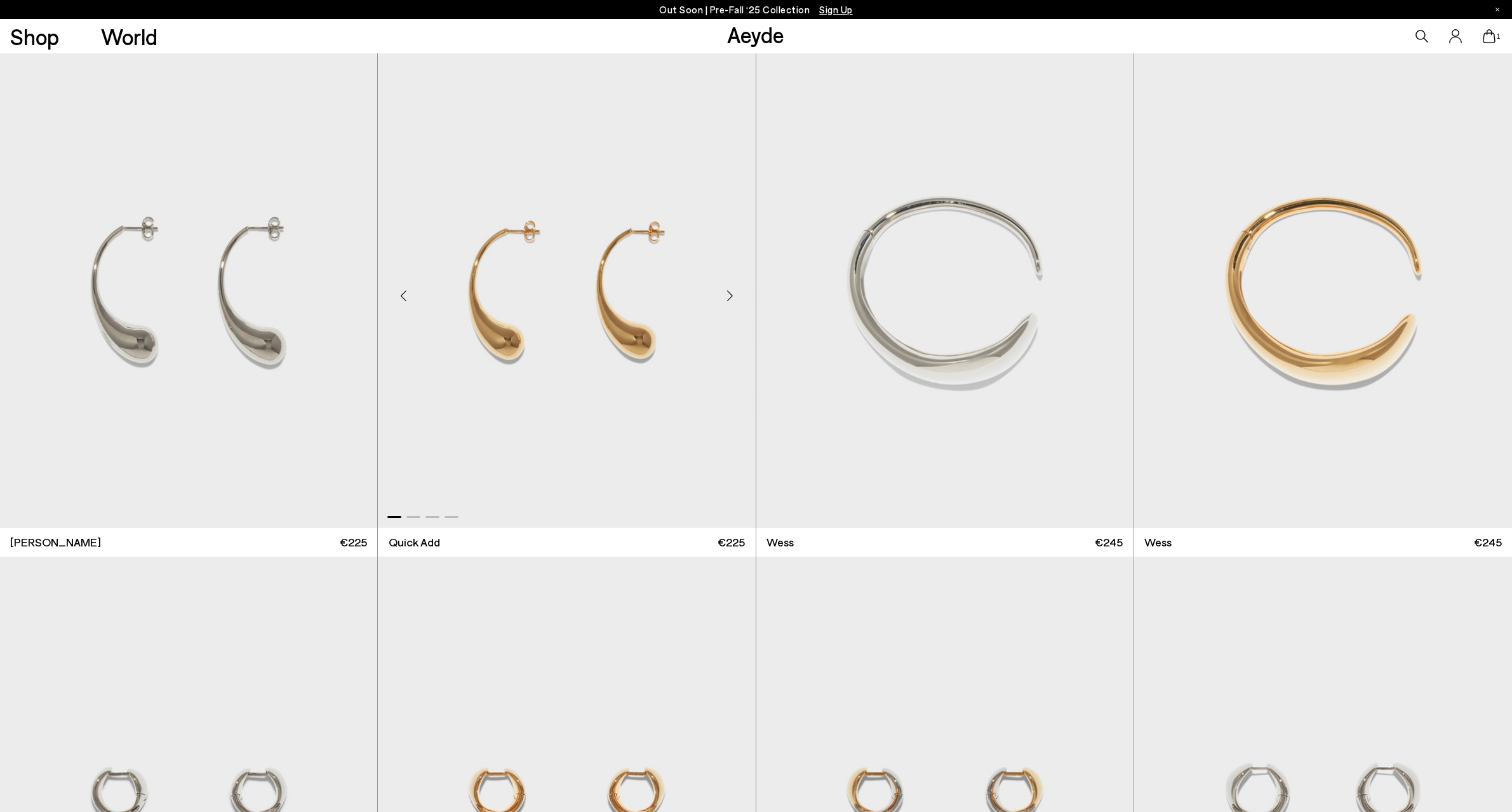 click at bounding box center [566, 290] 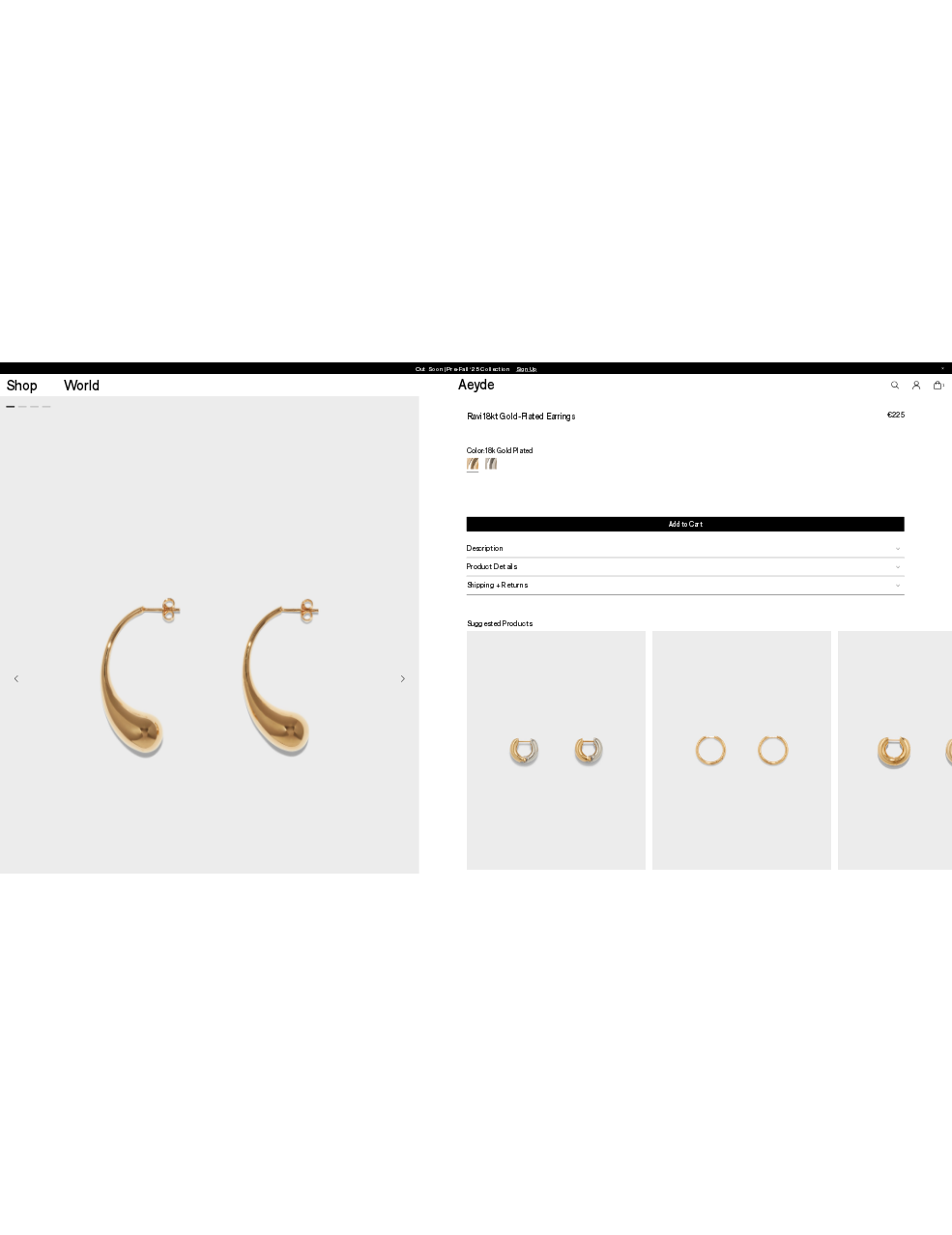 scroll, scrollTop: 0, scrollLeft: 0, axis: both 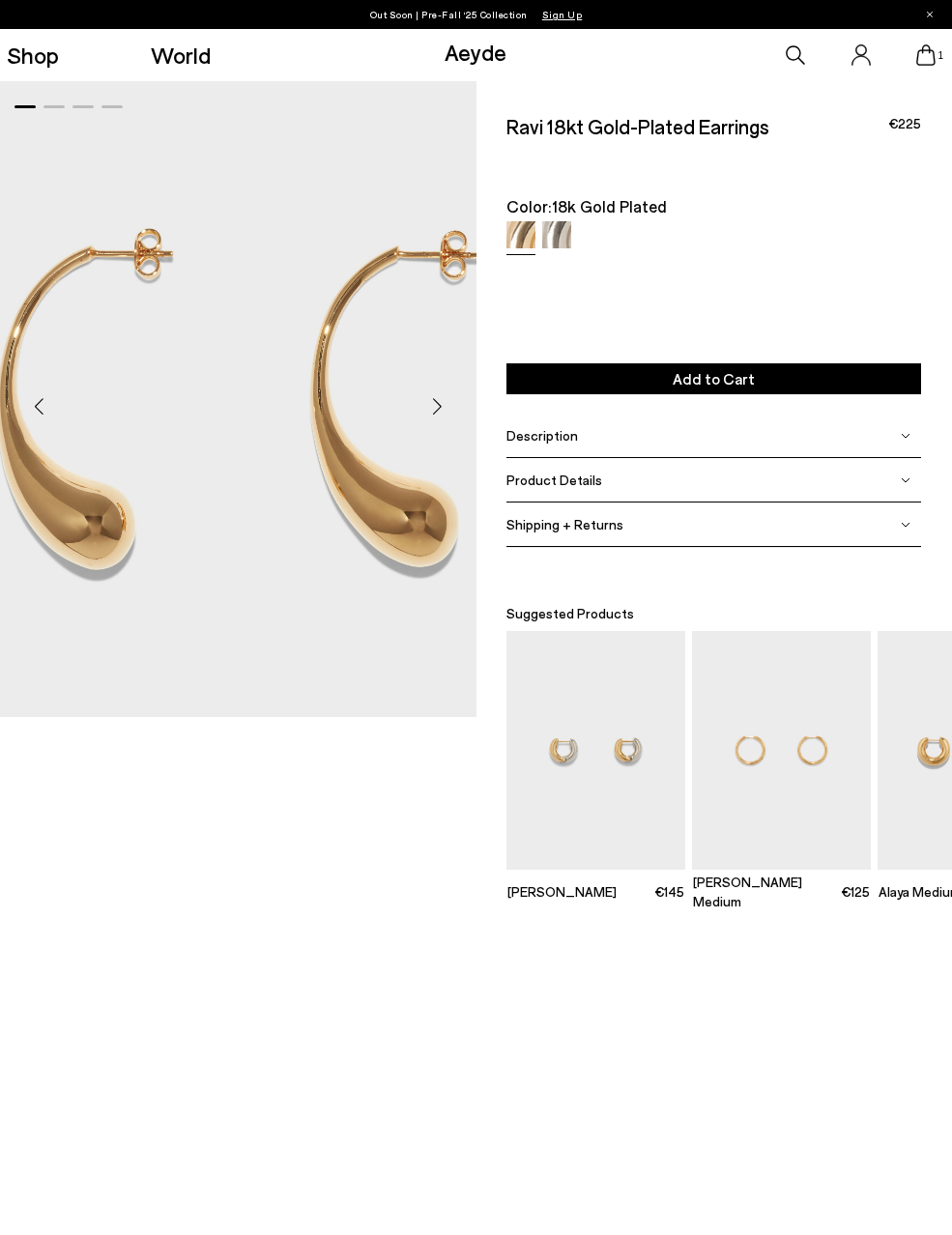 click on "Add to Cart Select a Size First" at bounding box center [713, 379] 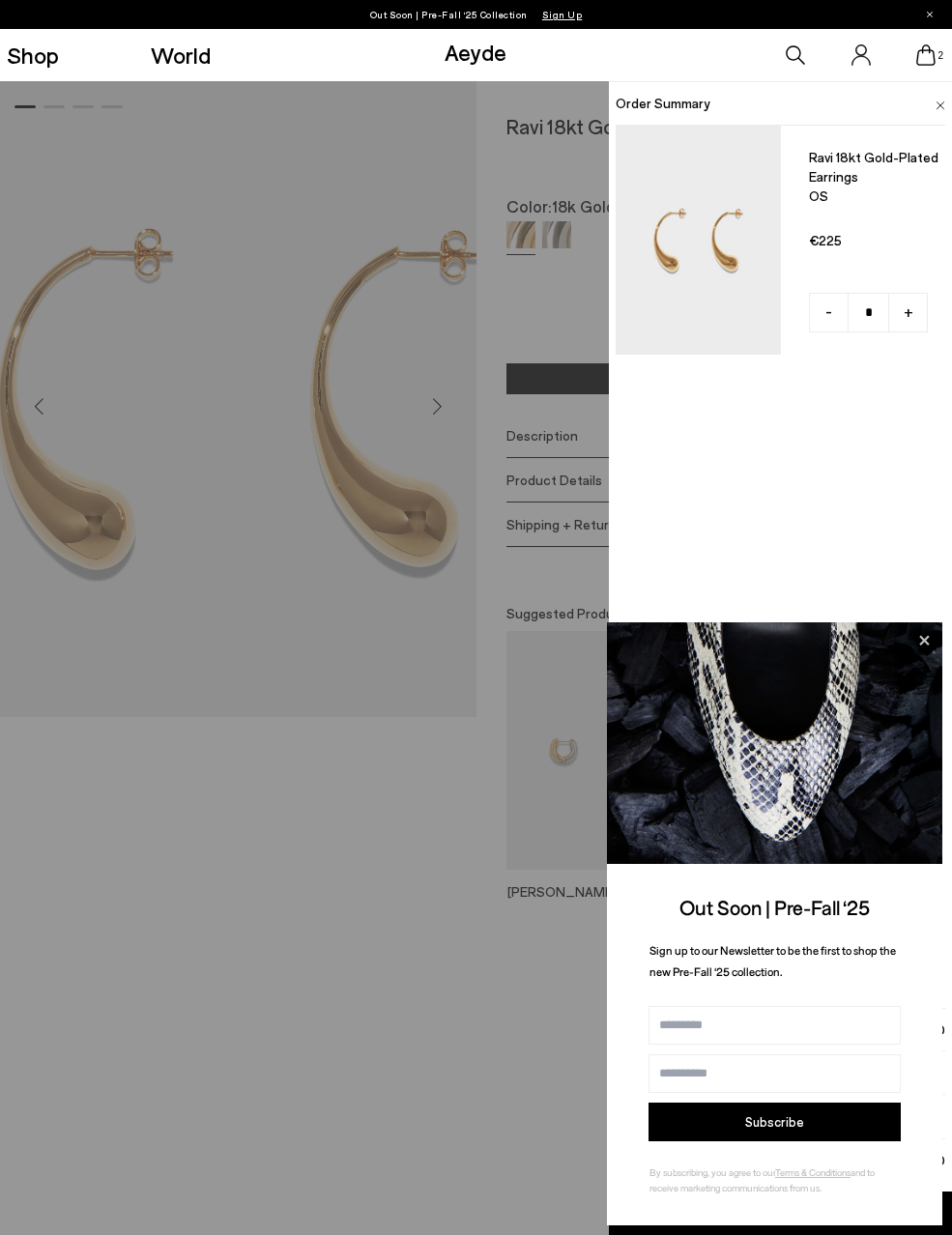 click on "Quick Add
Color
Size
View Details
Order Summary
Ravi 18kt gold-plated earrings
OS
-" at bounding box center [476, 658] 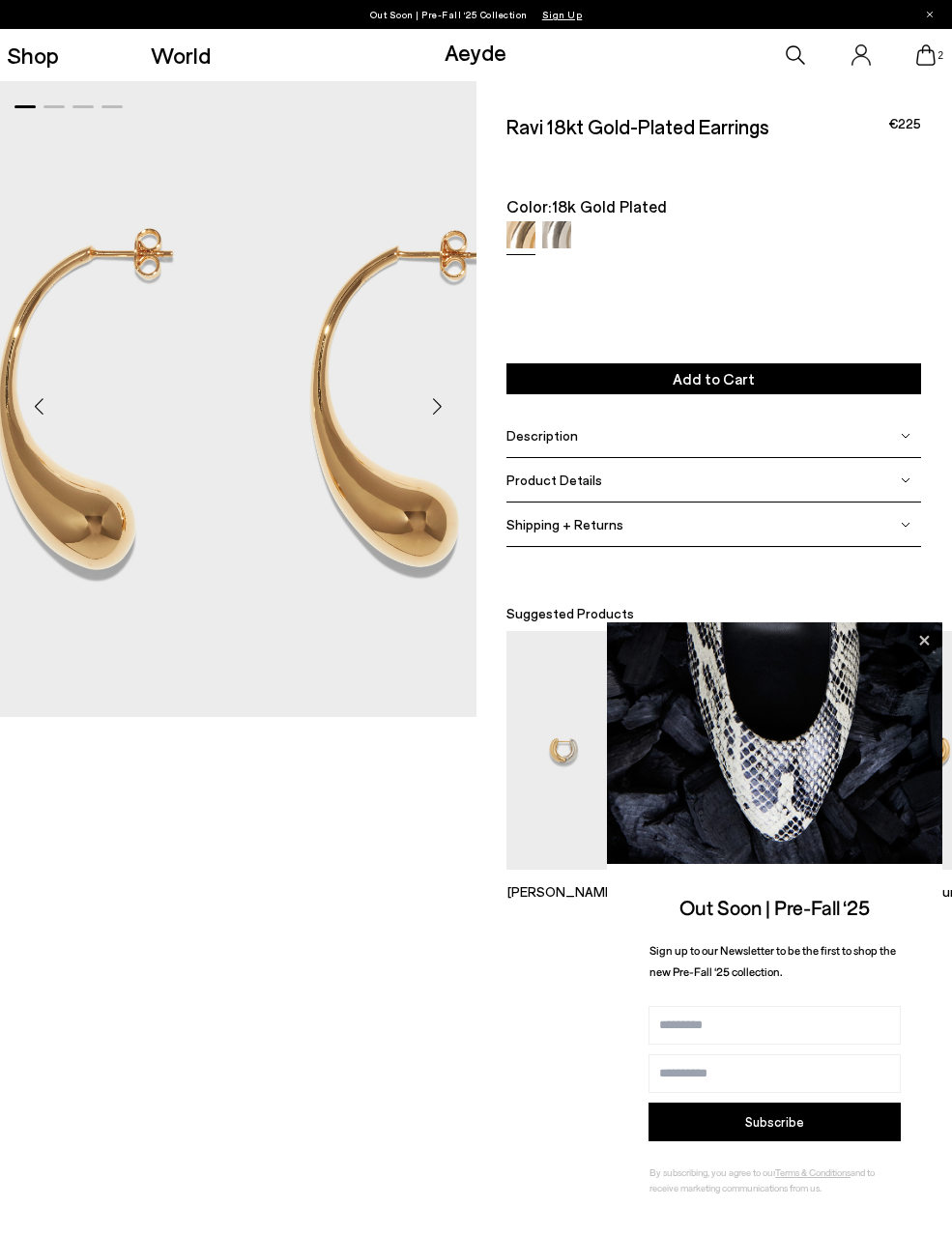 click on "Ravi 18kt Gold-Plated Earrings" at bounding box center (638, 127) 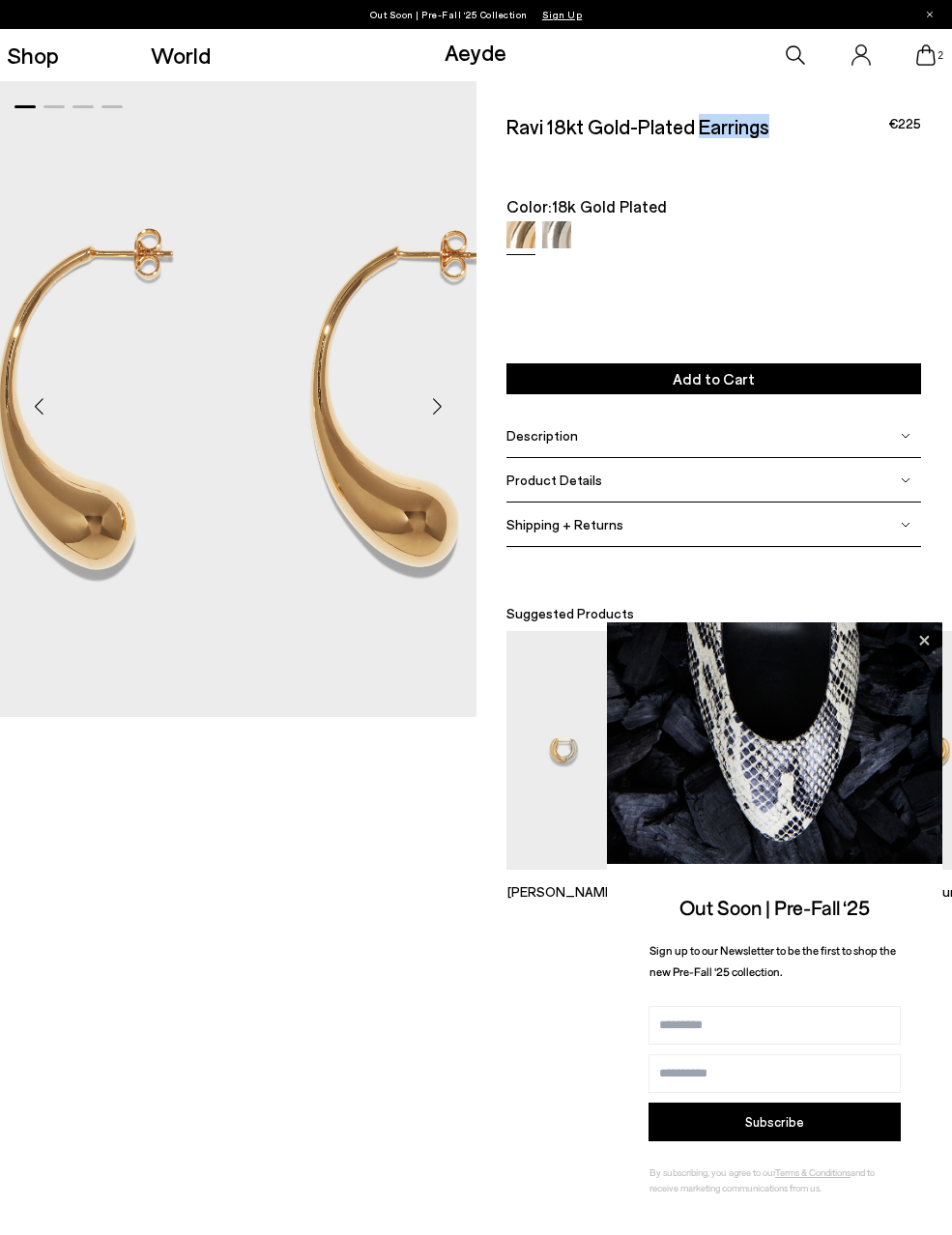 click on "Ravi 18kt Gold-Plated Earrings" at bounding box center [638, 127] 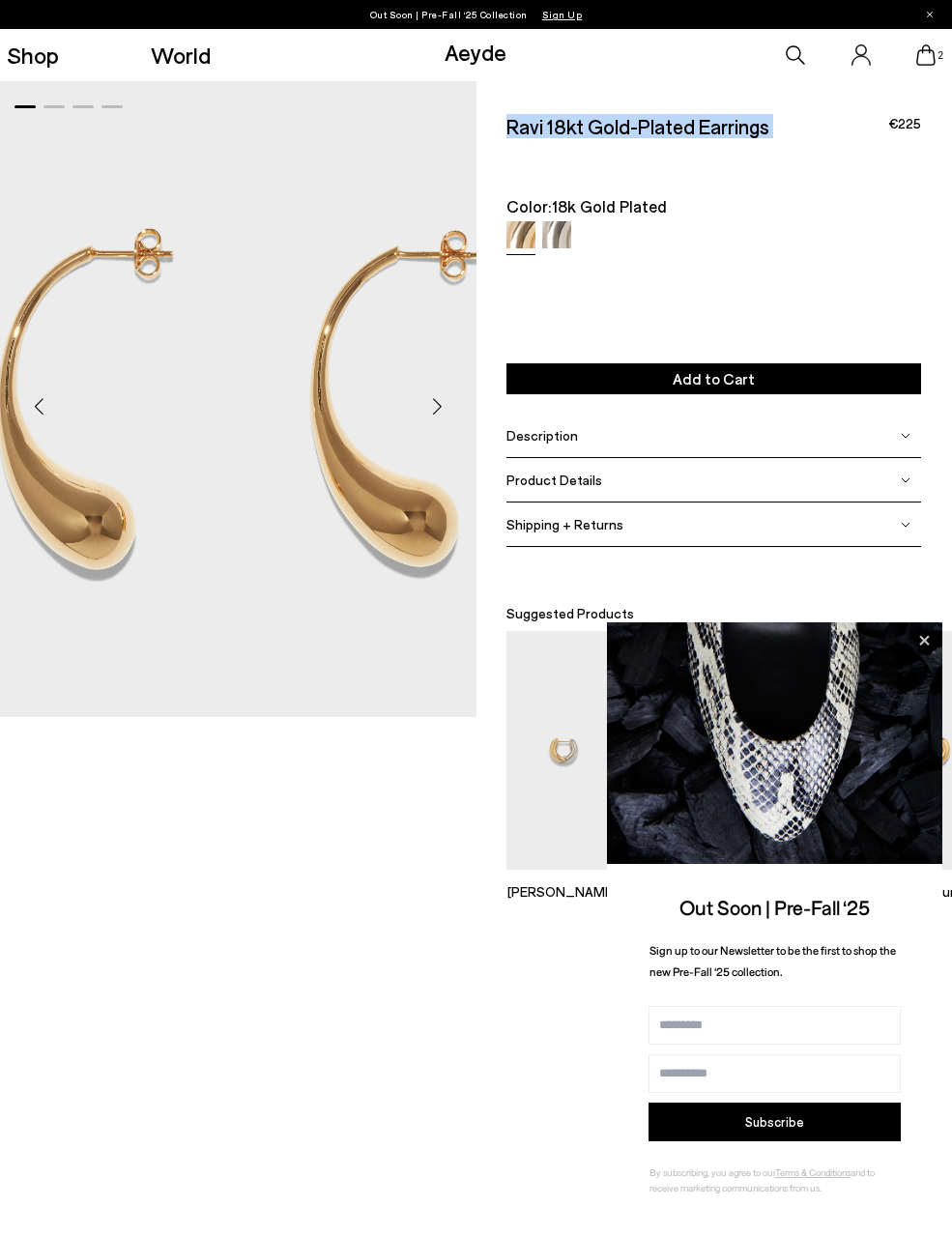 click on "Ravi 18kt Gold-Plated Earrings" at bounding box center (638, 127) 